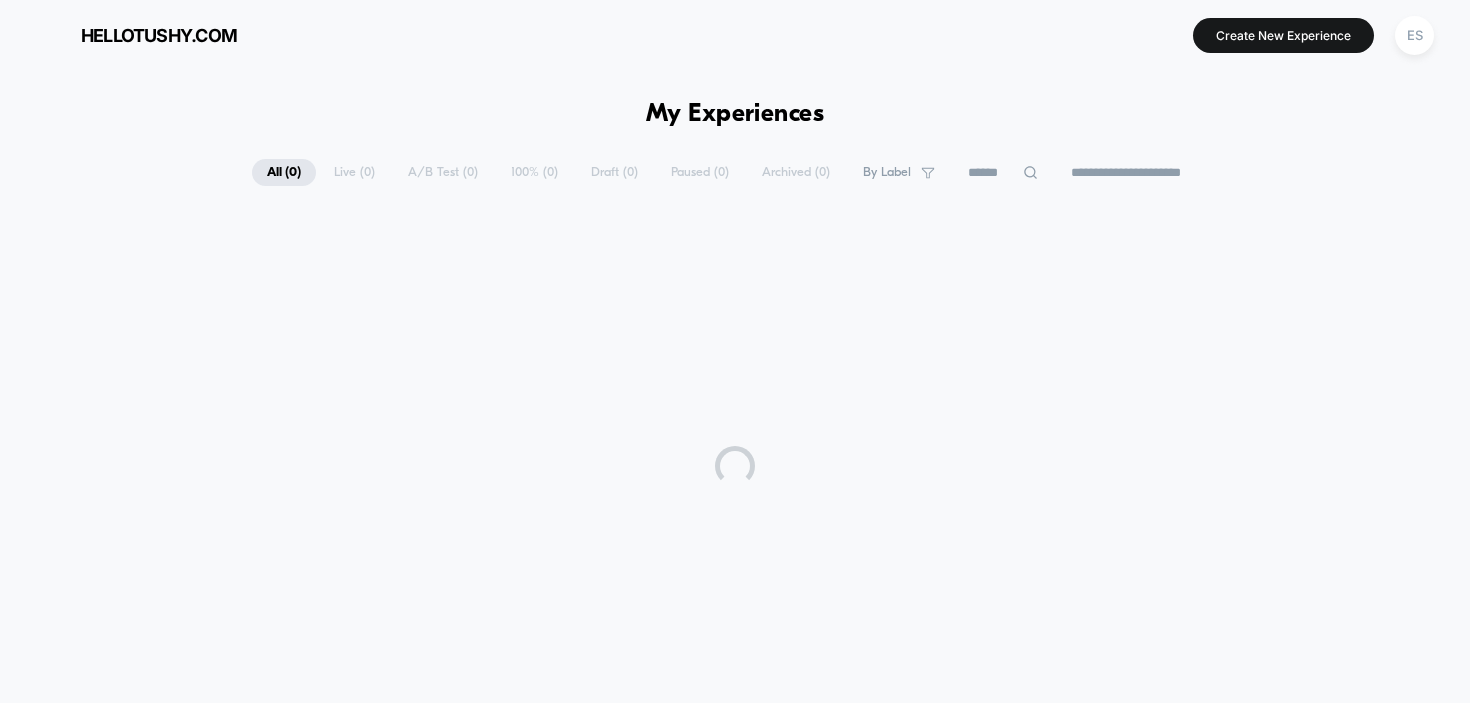 scroll, scrollTop: 0, scrollLeft: 0, axis: both 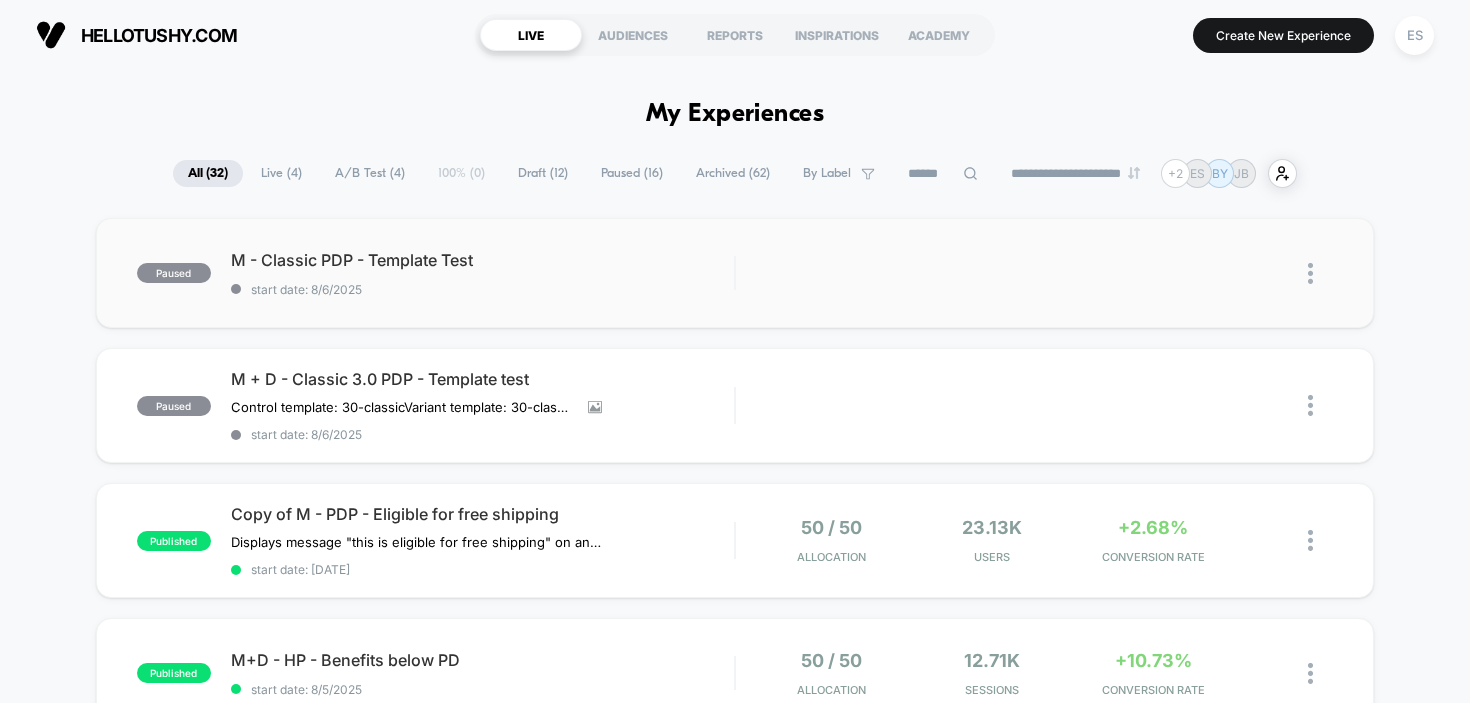 click at bounding box center [1310, 273] 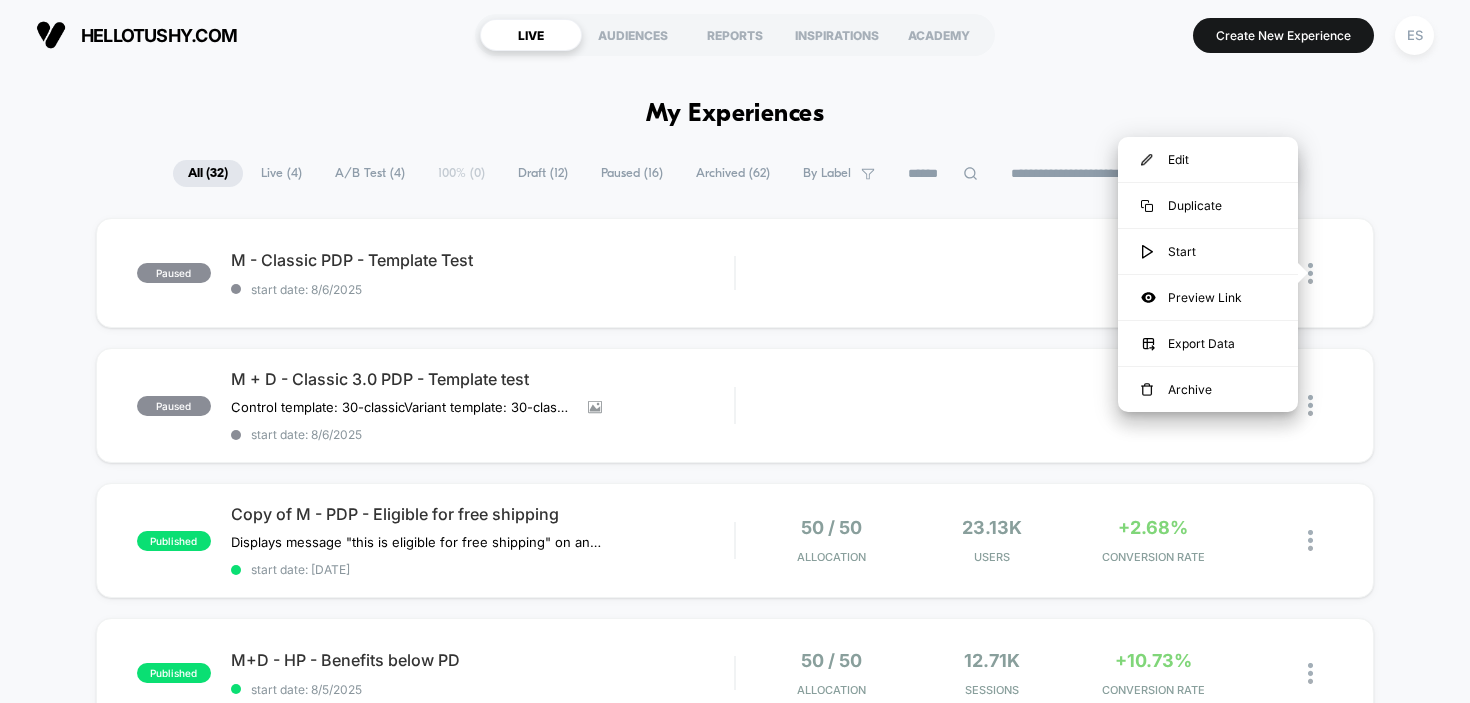 click on "paused M - Classic PDP - Template Test  start date: 8/6/2025 Edit Duplicate Preview Start paused M + D - Classic 3.0 PDP - Template test Control template: 30-classic Variant template: 30-classic-a-b Click to view images Click to edit experience details Control template: 30-classicVariant template: 30-classic-a-b start date: 8/6/2025 Edit Duplicate Preview Start published Copy of M - PDP - Eligible for free shipping Displays message "this is eligible for free shipping" on any product page over $99 (in the US only). Click to edit experience details Displays message "this is eligible for free shipping" on any product page over $99 (in the US only). start date: 7/31/2025 50 / 50 Allocation 23.13k Users +2.68% CONVERSION RATE published M+D - HP - Benefits below PD start date: 8/5/2025 50 / 50 Allocation 12.71k Sessions +10.73% CONVERSION RATE published M+D - Oasis - Temp Controls start date: 8/1/2025 50 / 50 Allocation 3.82k Sessions +19.08% CONVERSION RATE published M+D - Wave - Temp Controls start date: 8/1/2025" at bounding box center (735, 1052) 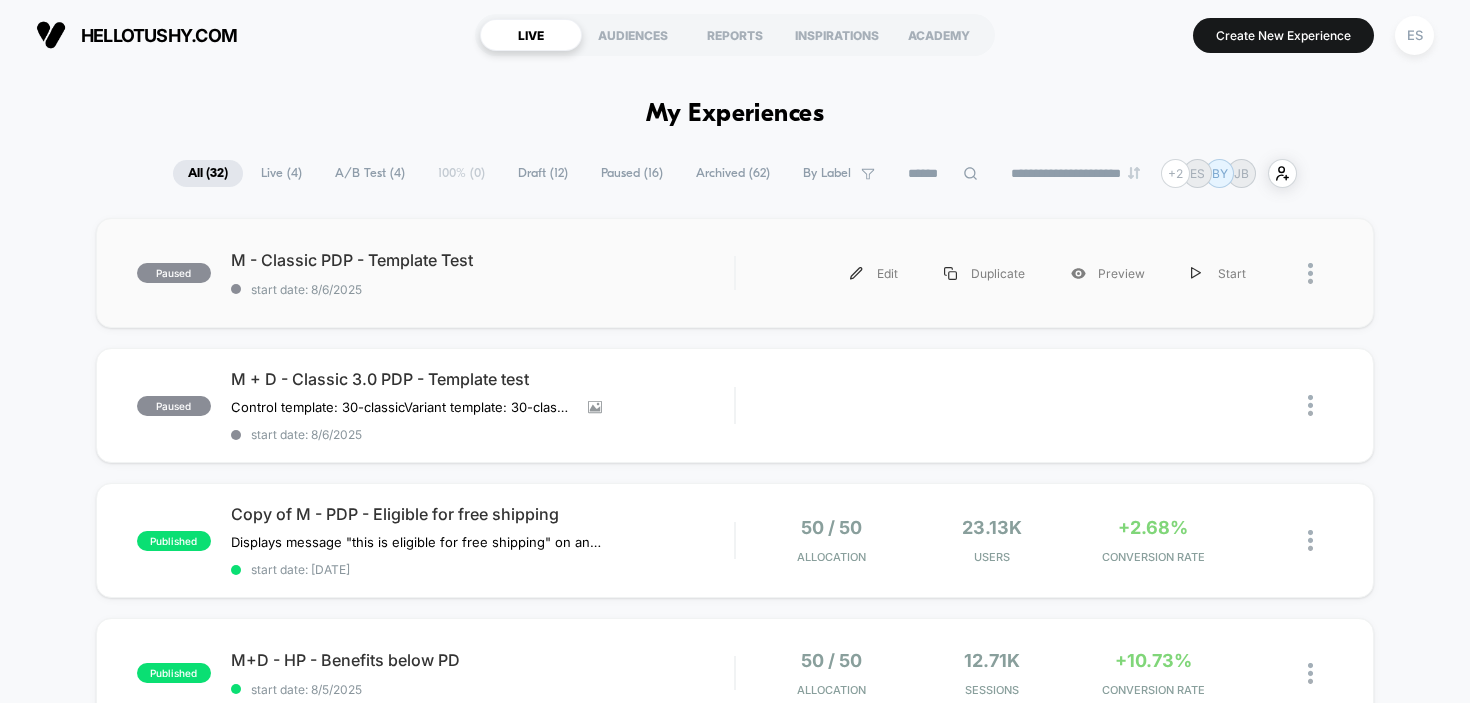 click on "paused M - Classic PDP - Template Test  start date: 8/6/2025 Edit Duplicate Preview Start" at bounding box center [735, 273] 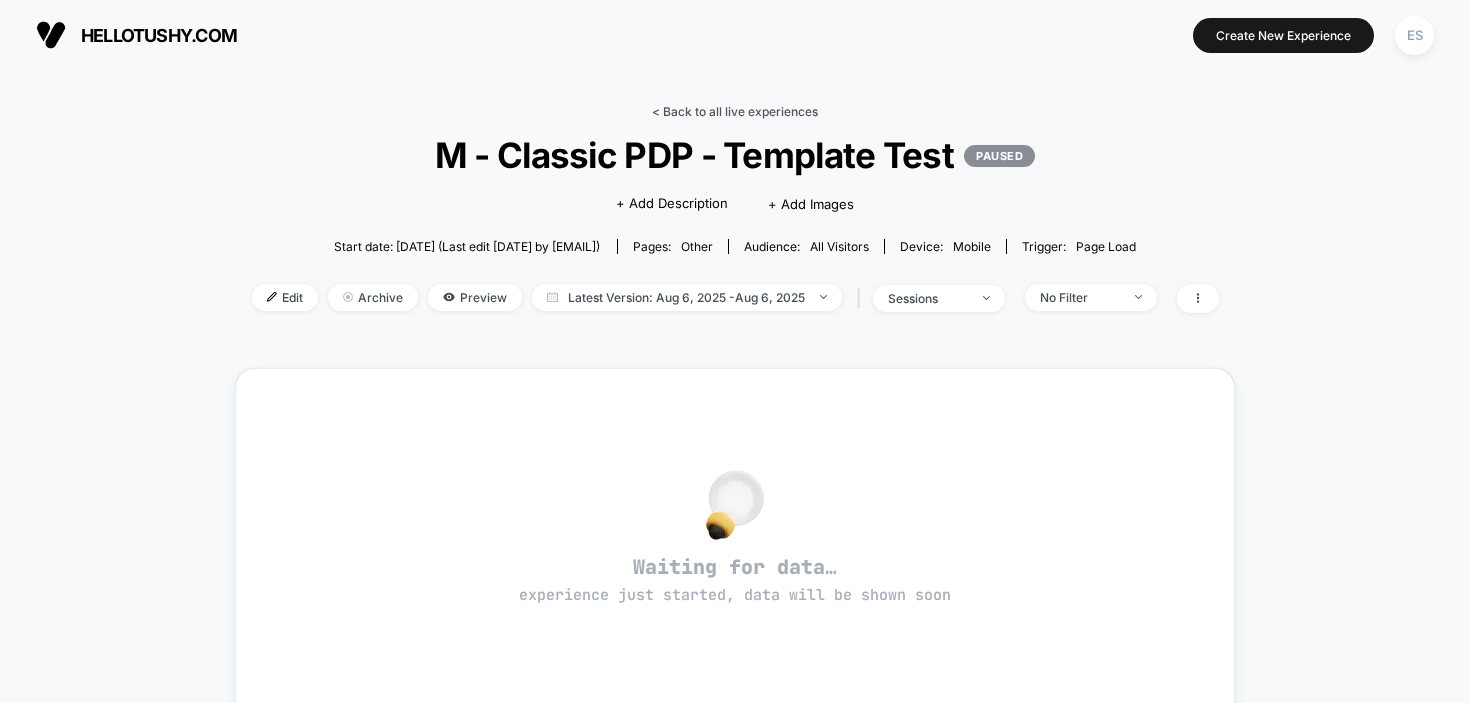 click on "< Back to all live experiences" at bounding box center [735, 111] 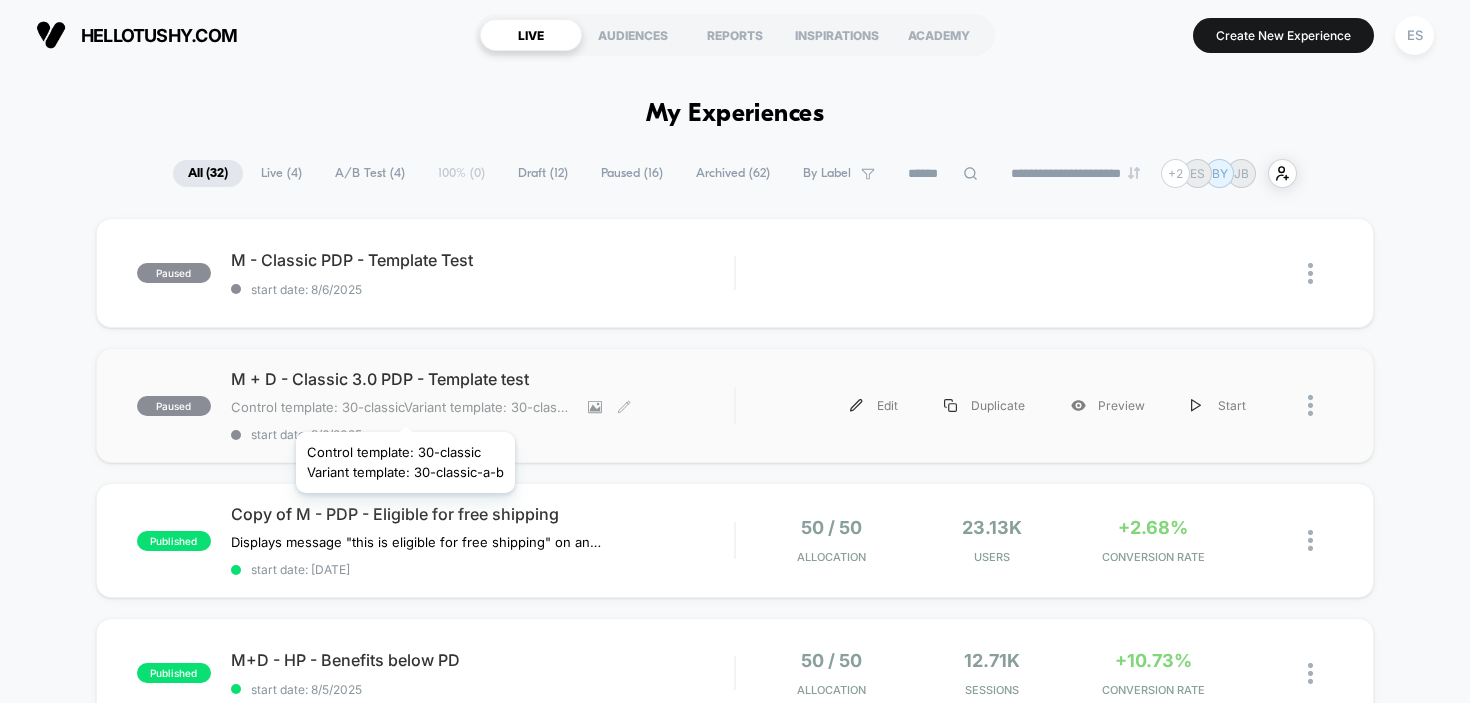 click on "Control template: 30-classicVariant template: 30-classic-a-b" at bounding box center [402, 407] 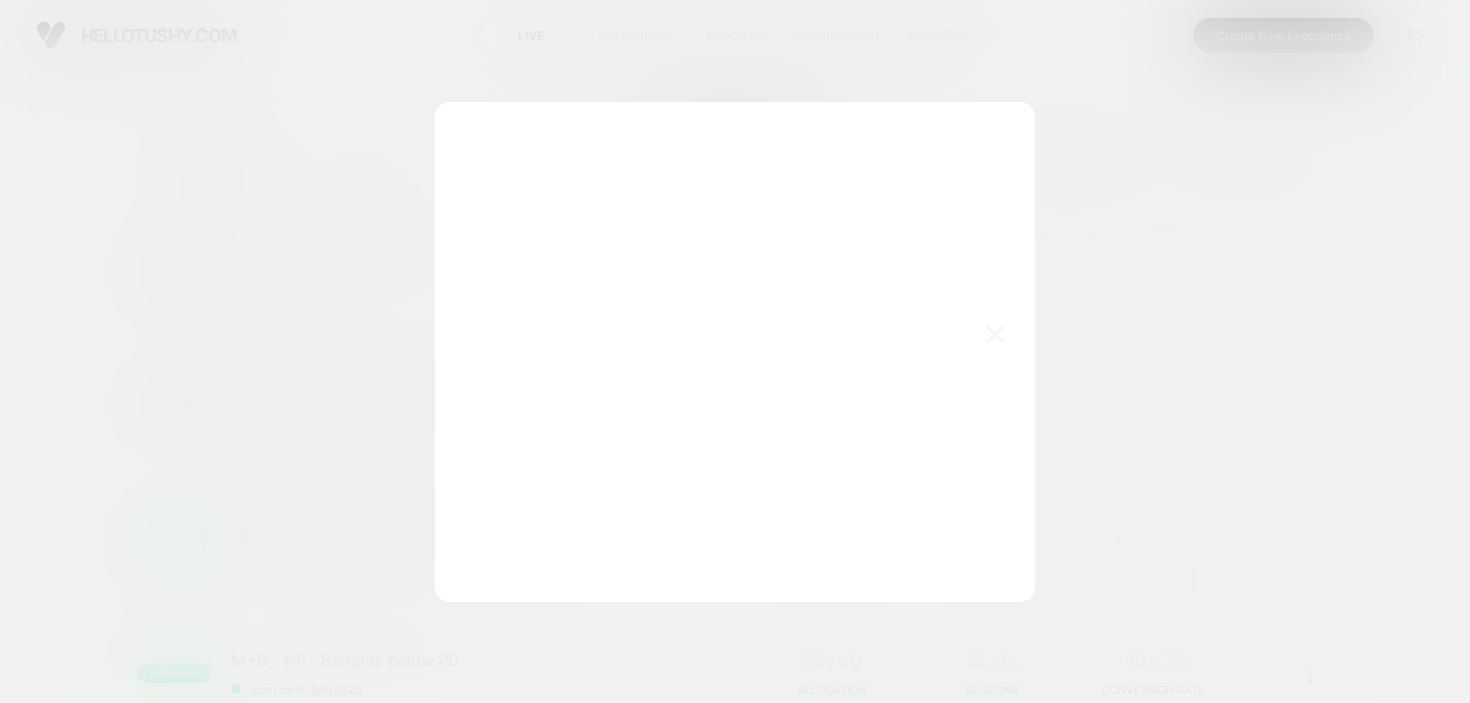 click at bounding box center [735, 351] 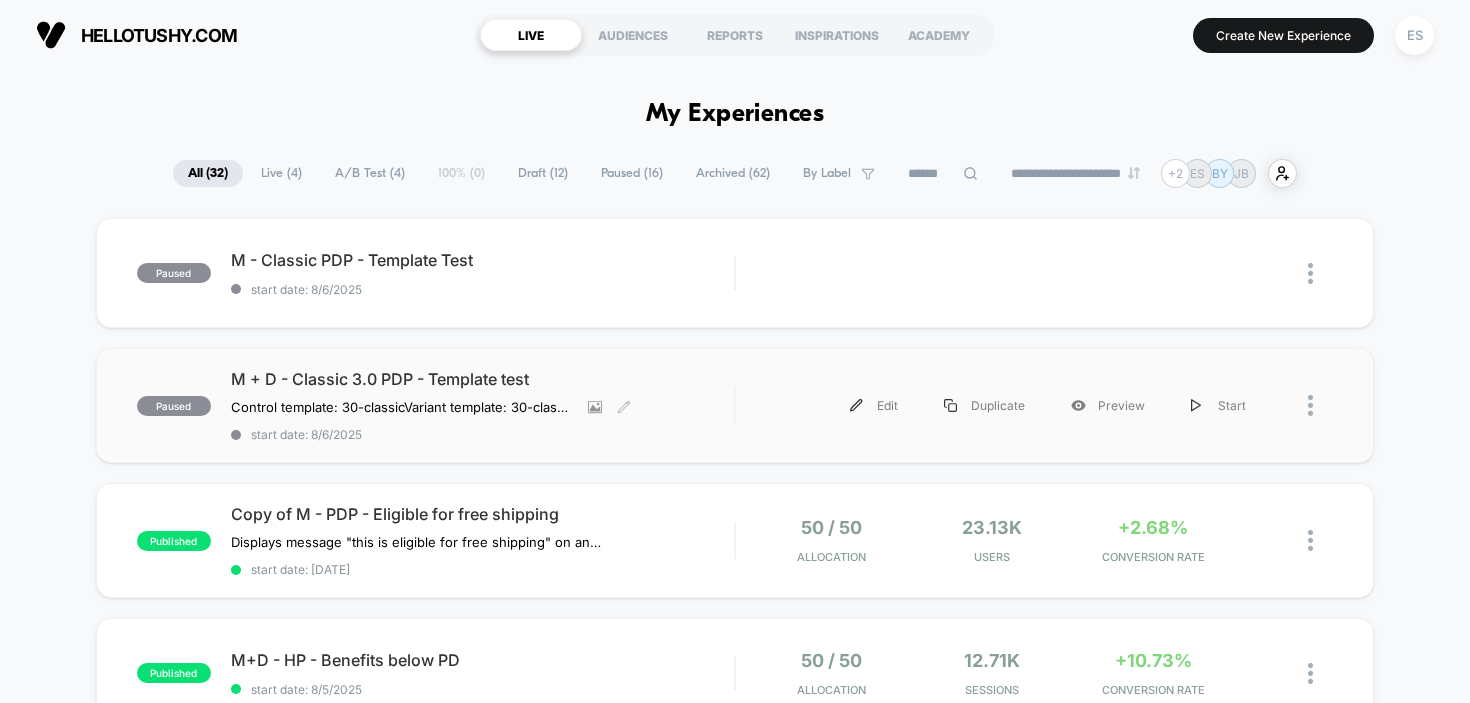 click on "M + D - Classic 3.0 PDP - Template test" at bounding box center [483, 379] 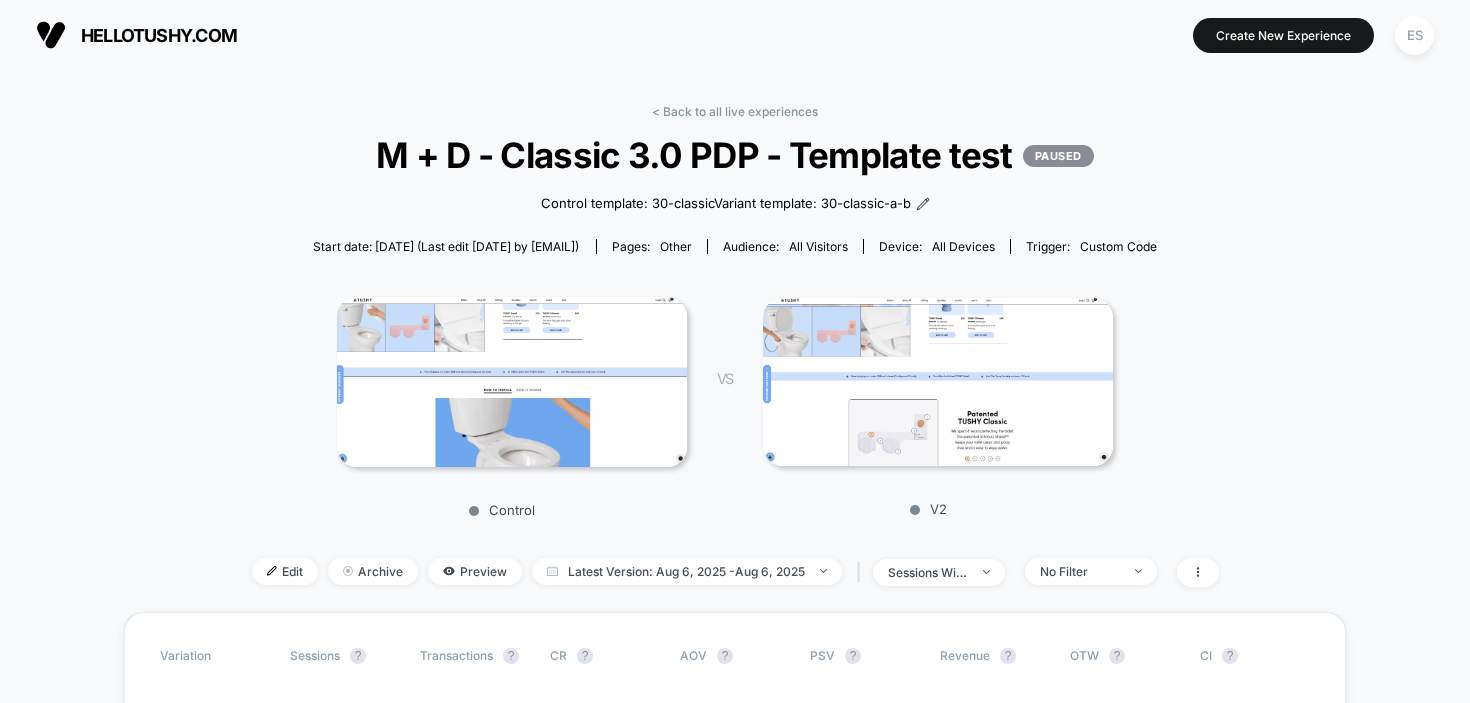 click on "hellotushy.com" at bounding box center [159, 35] 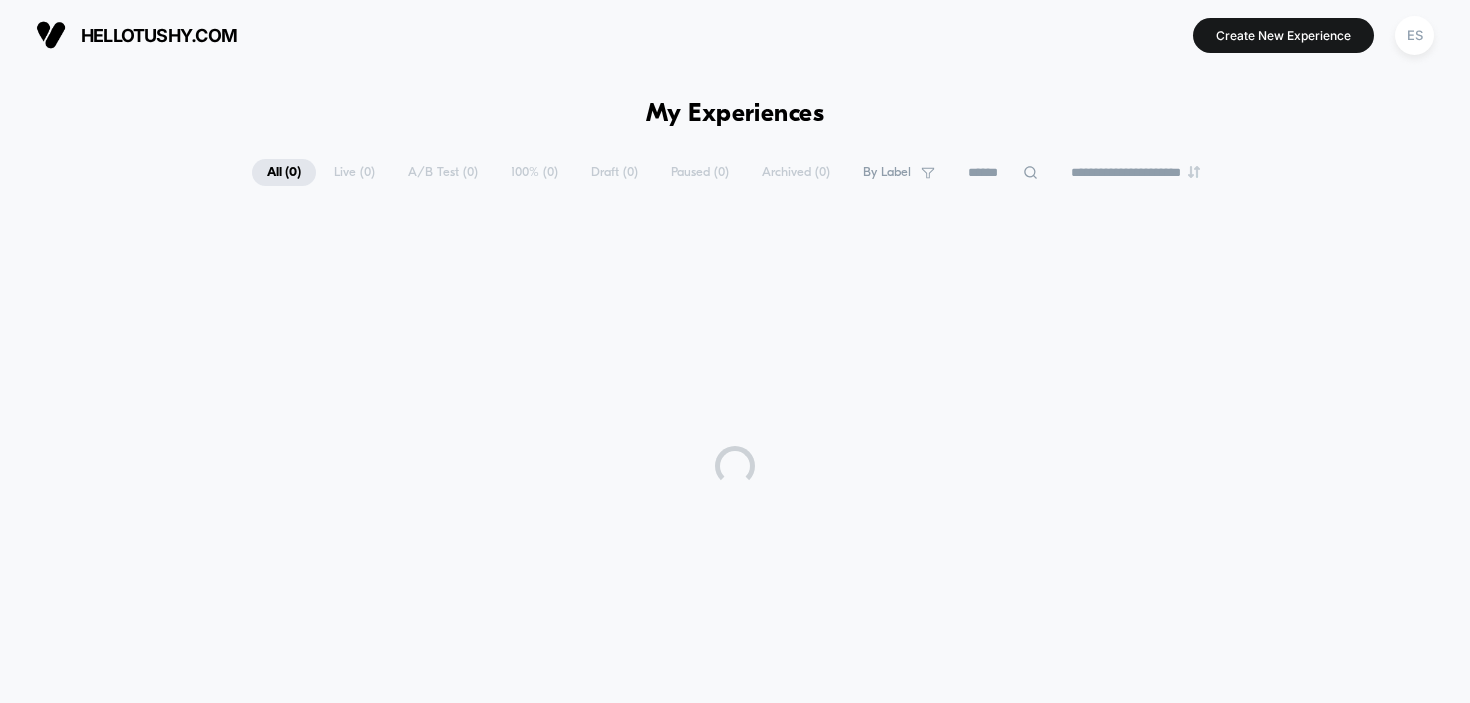 scroll, scrollTop: 0, scrollLeft: 0, axis: both 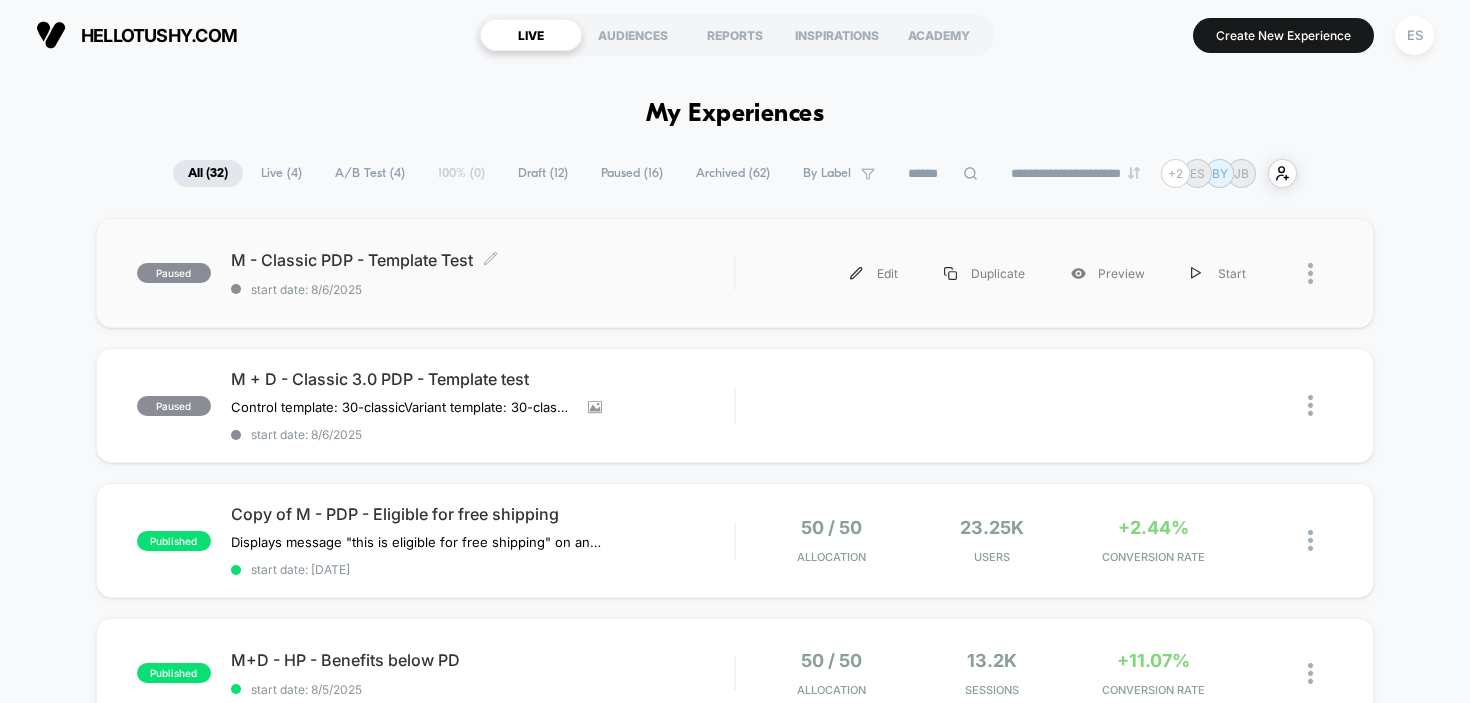 click on "M - Classic PDP - Template Test  Click to edit experience details" at bounding box center [483, 260] 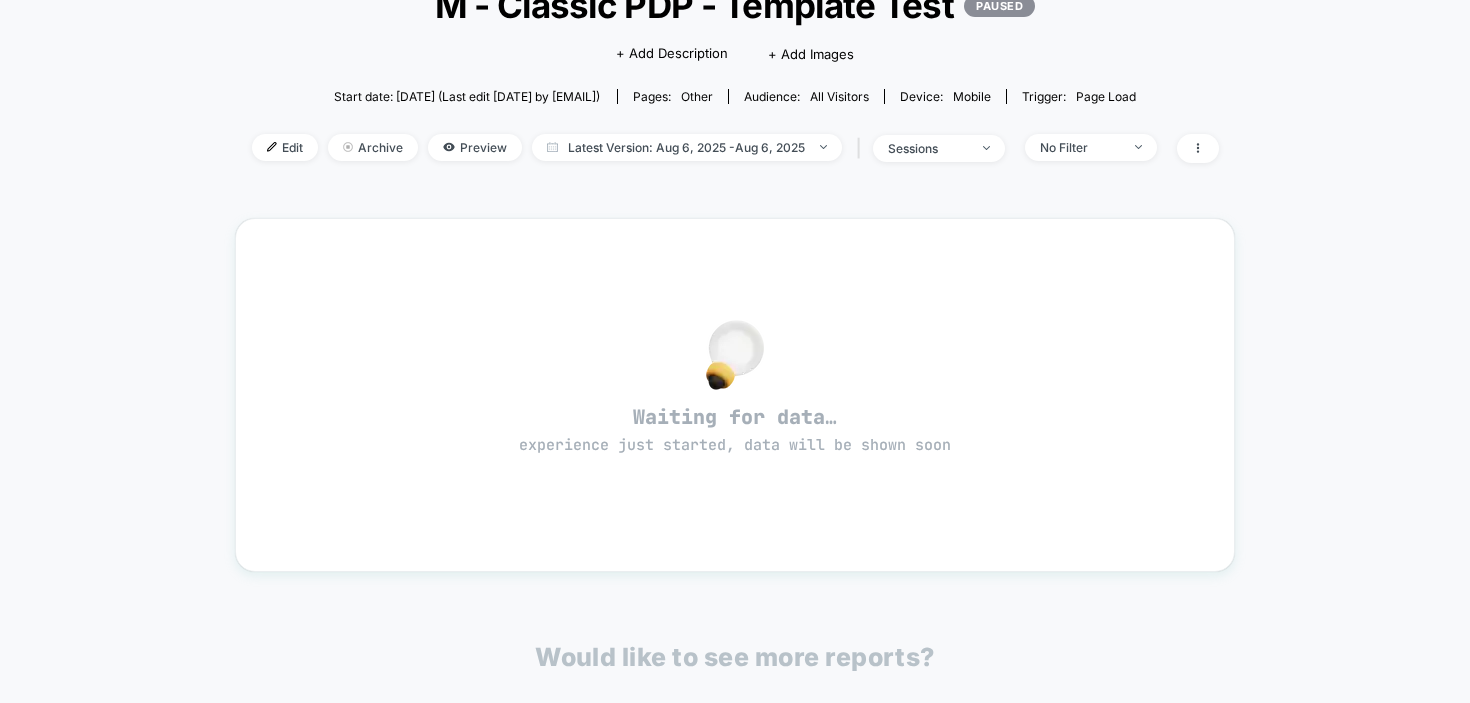 scroll, scrollTop: 165, scrollLeft: 0, axis: vertical 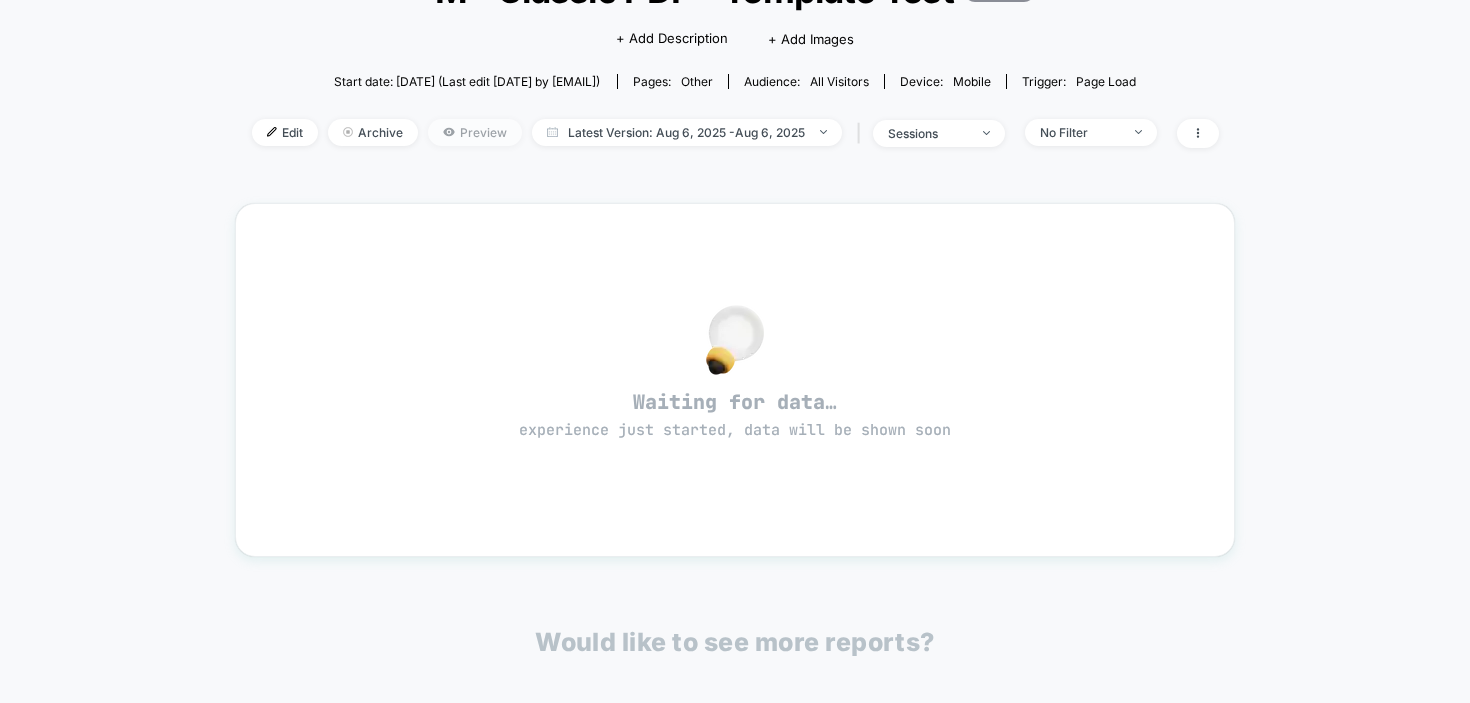 click on "Preview" at bounding box center (475, 132) 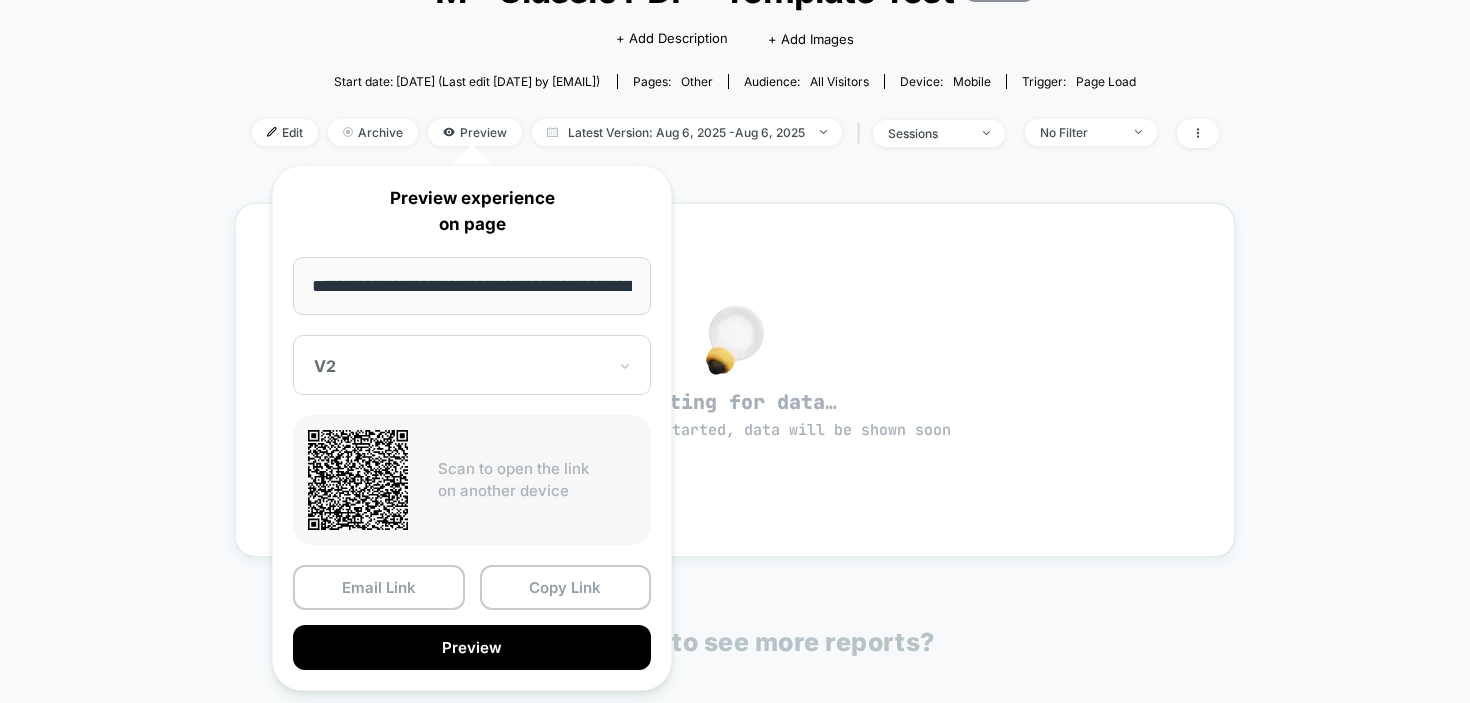 scroll, scrollTop: 0, scrollLeft: 115, axis: horizontal 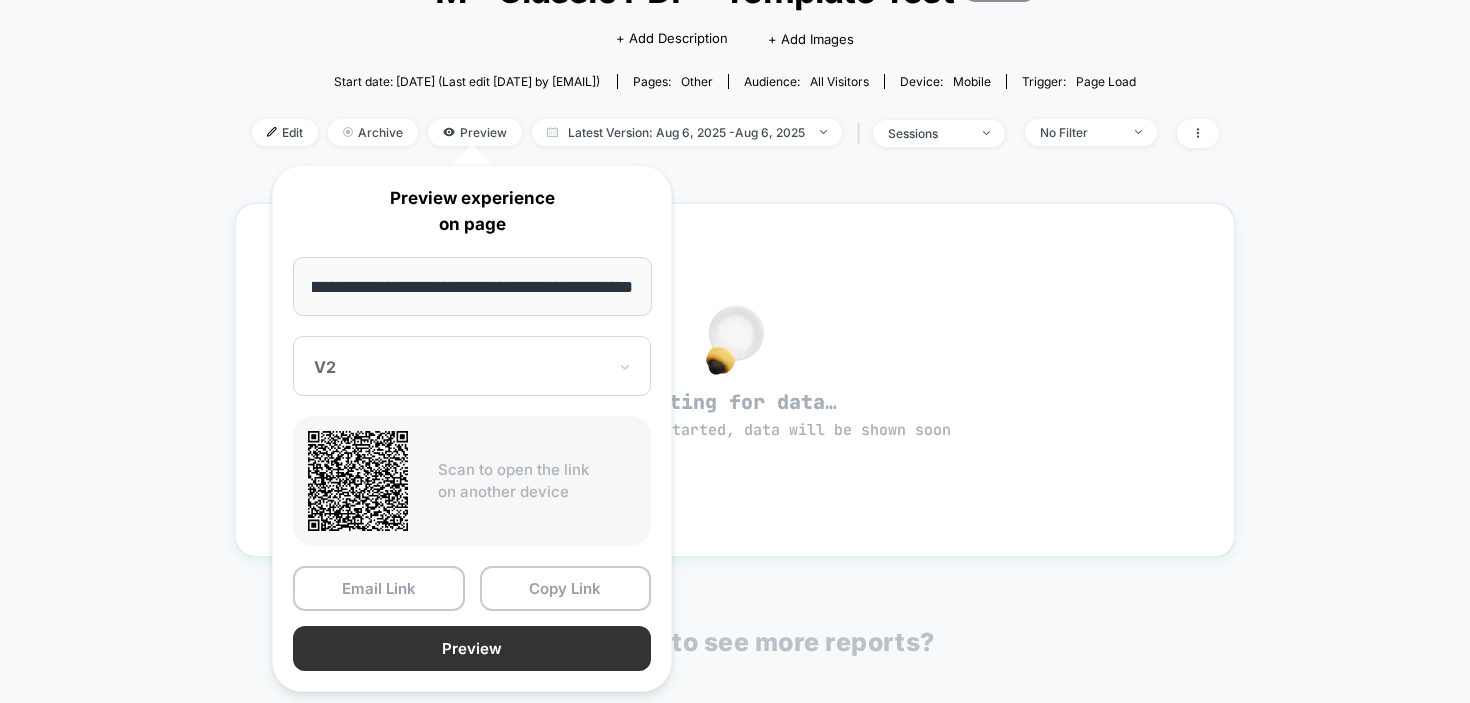 click on "Preview" at bounding box center [472, 648] 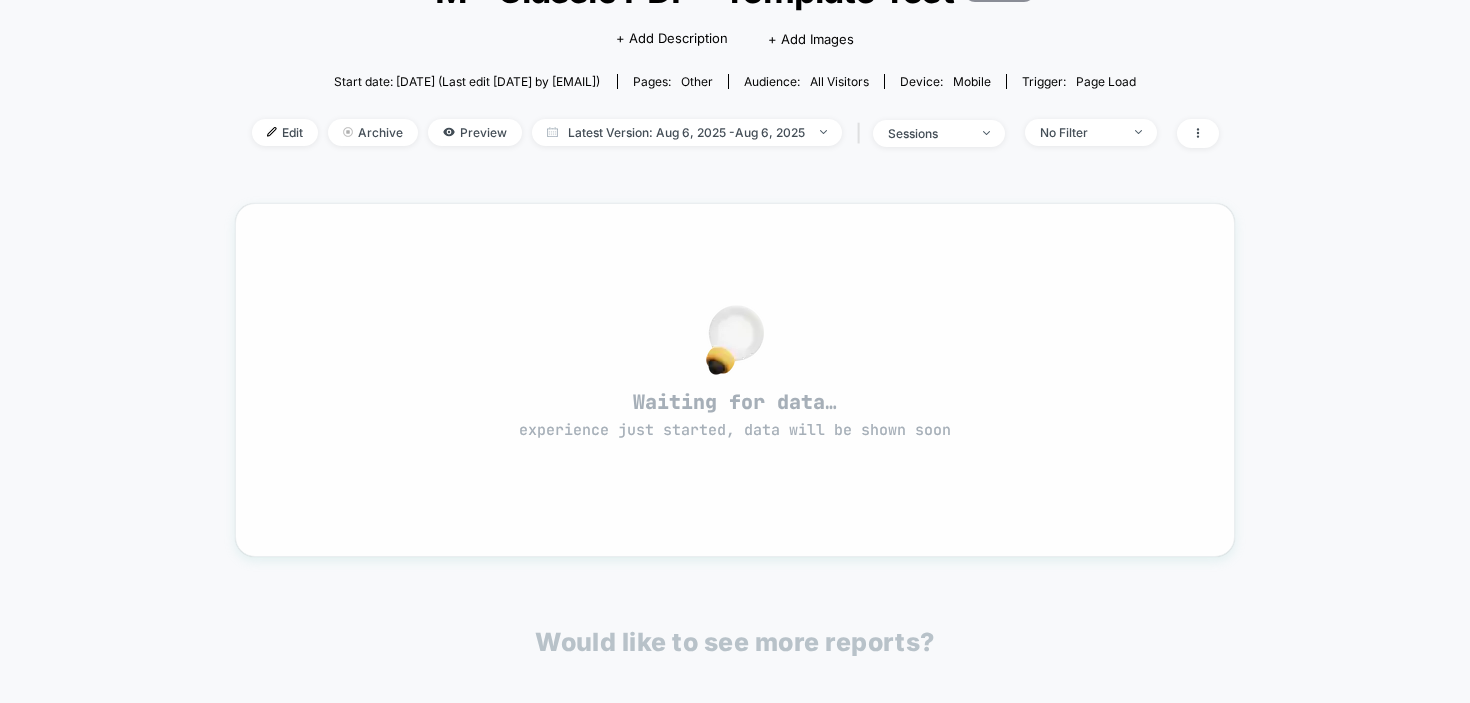 scroll, scrollTop: 0, scrollLeft: 0, axis: both 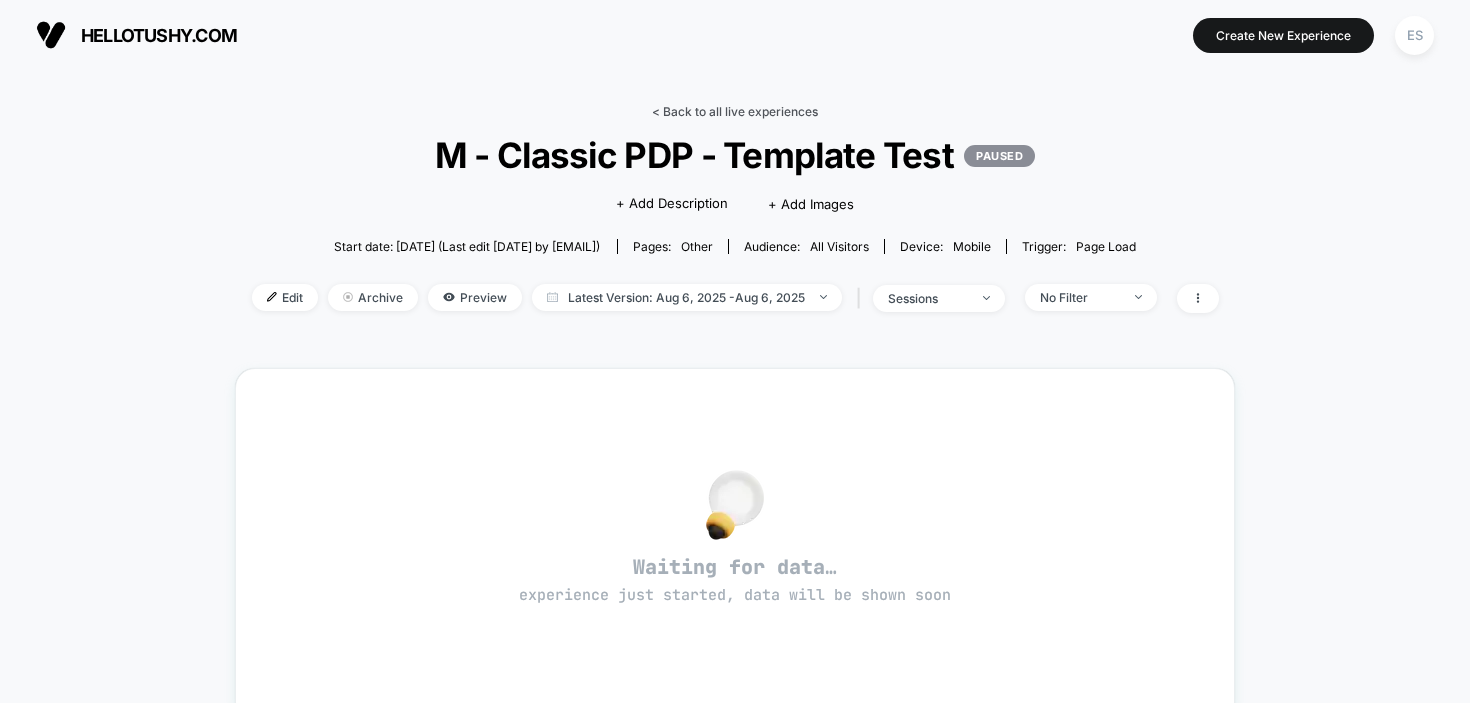 click on "< Back to all live experiences" at bounding box center (735, 111) 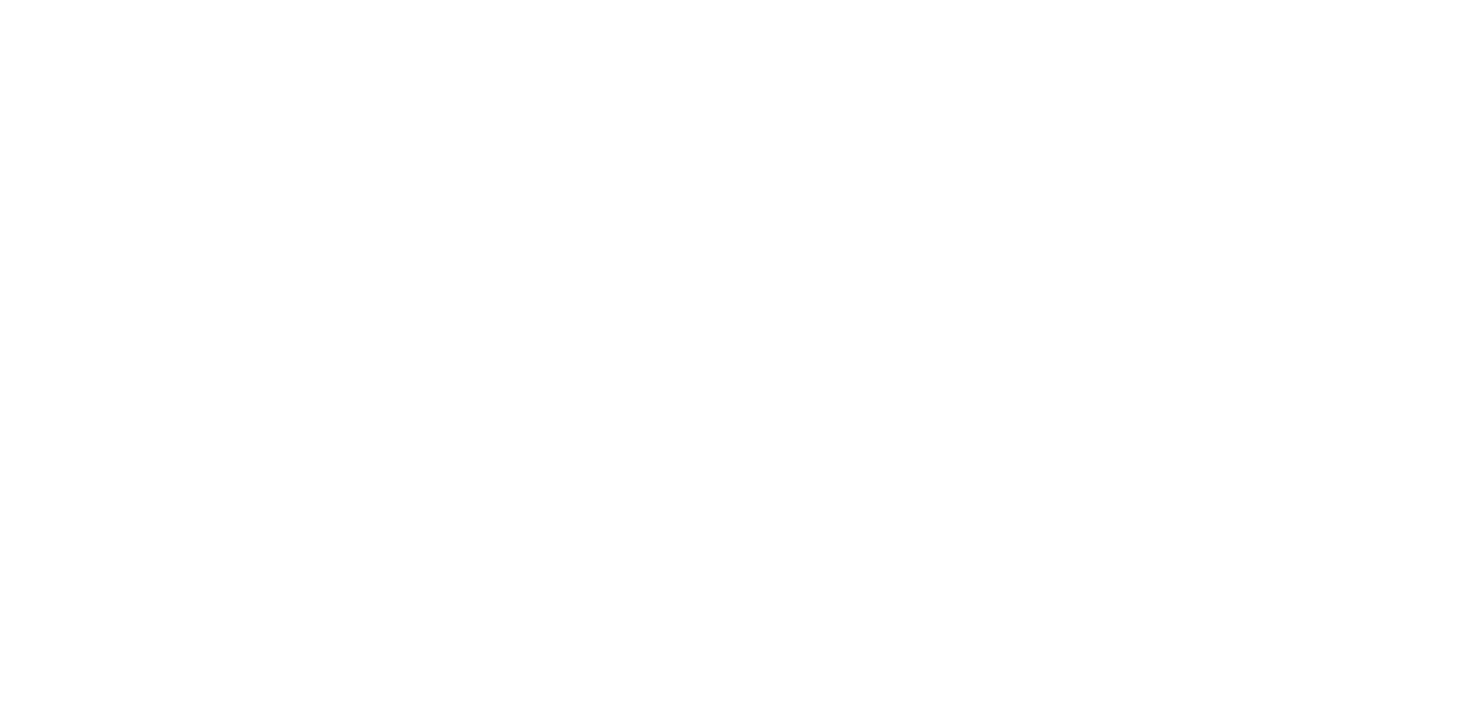 scroll, scrollTop: 0, scrollLeft: 0, axis: both 